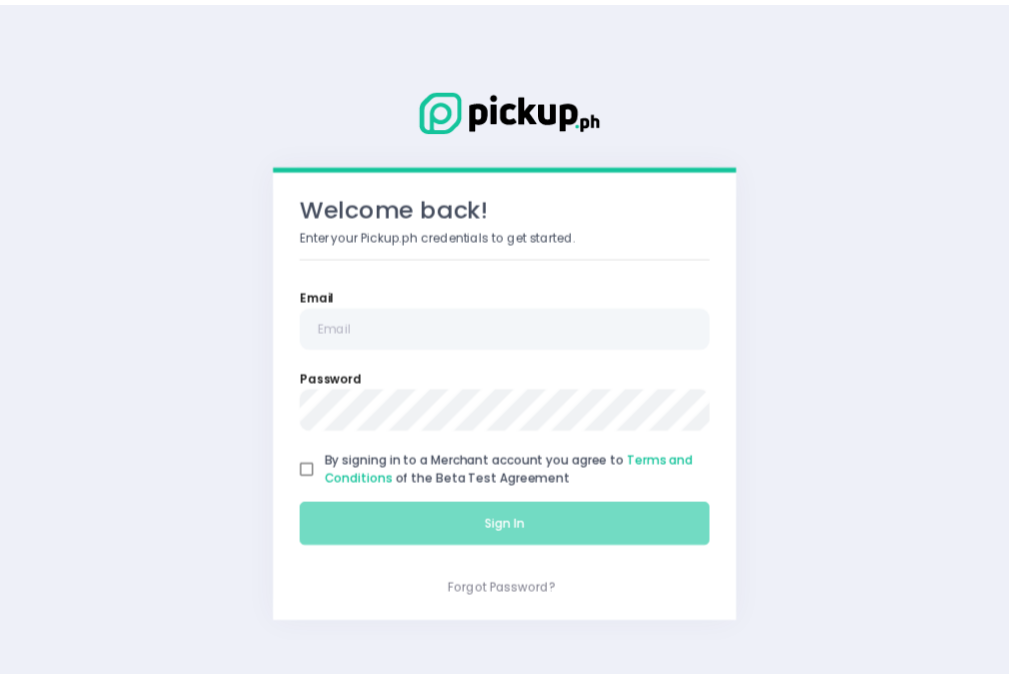 scroll, scrollTop: 0, scrollLeft: 0, axis: both 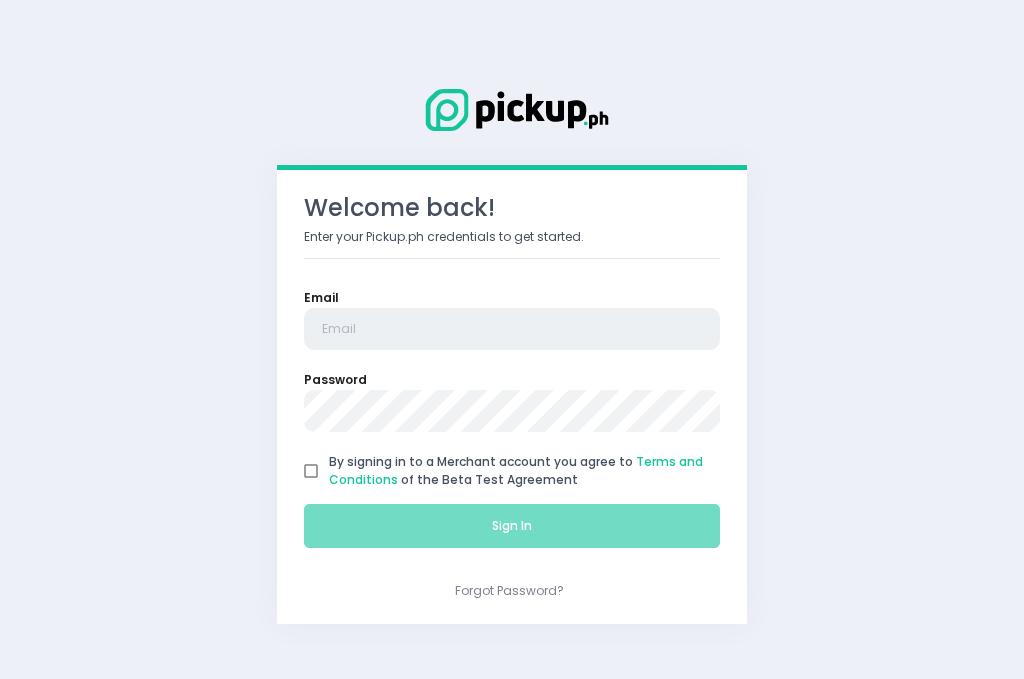 type on "[EMAIL]" 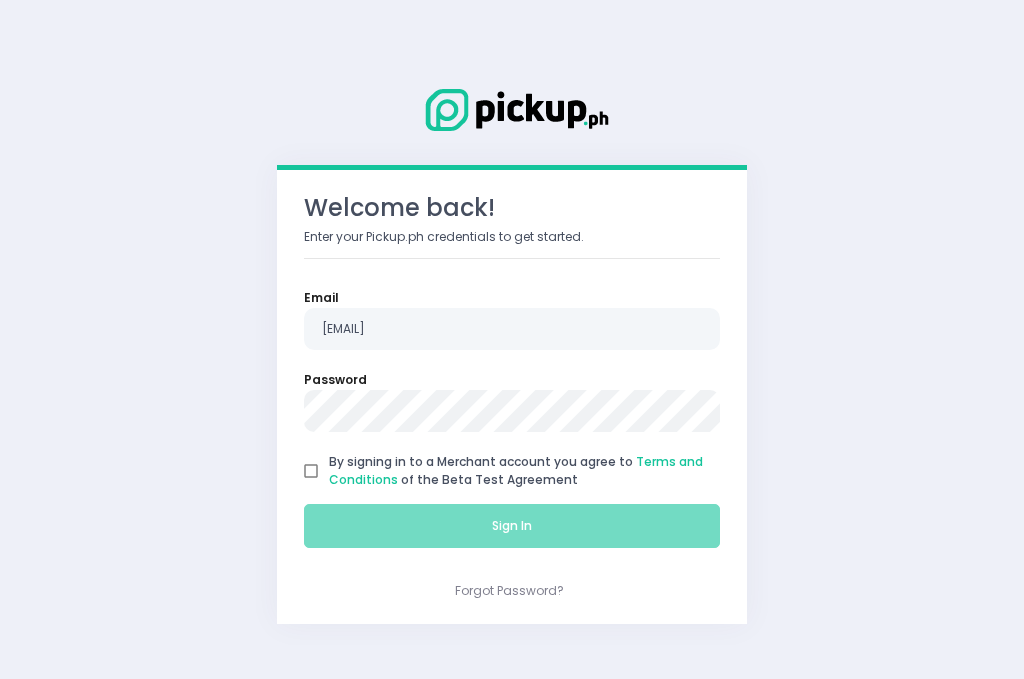 click on "By signing in to a Merchant account you agree to   Terms and Conditions   of the Beta Test Agreement" at bounding box center (311, 471) 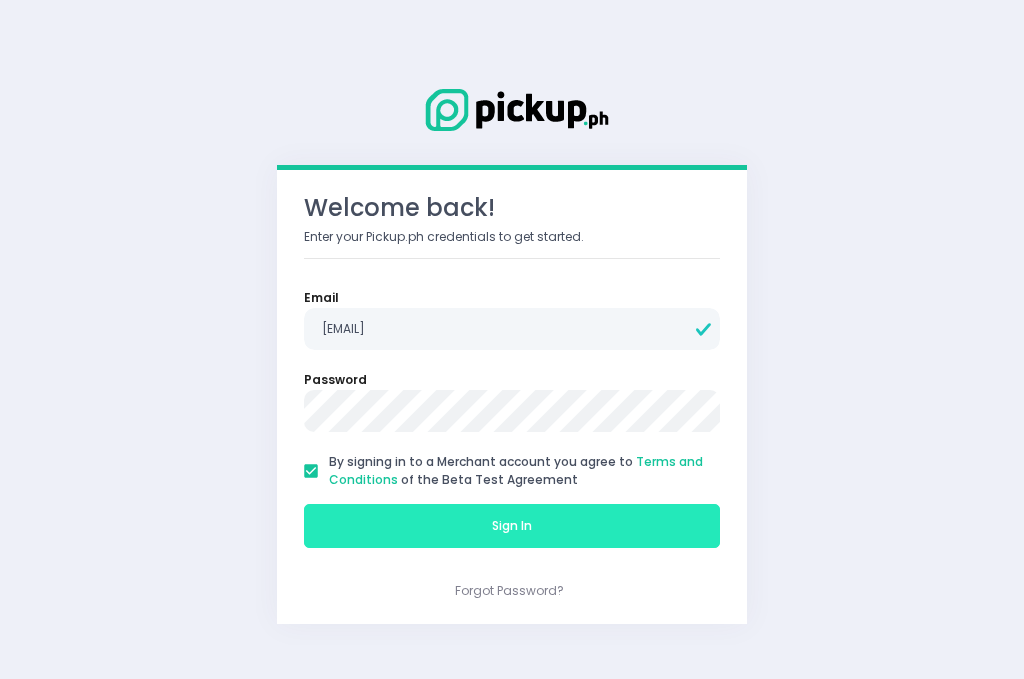 click on "Sign In" at bounding box center (512, 526) 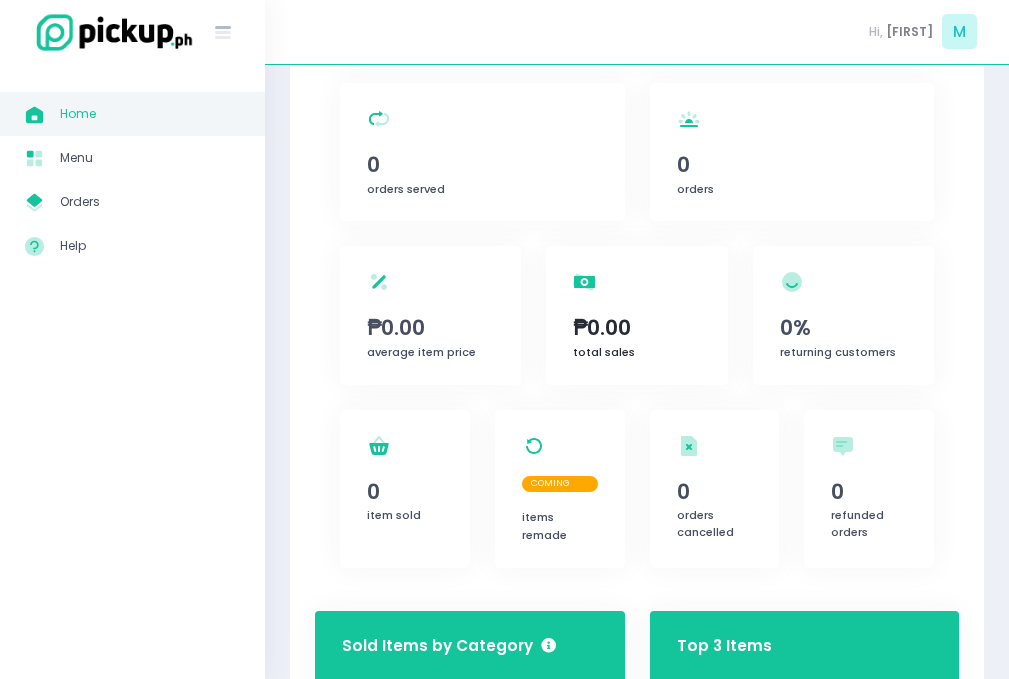 scroll, scrollTop: 100, scrollLeft: 0, axis: vertical 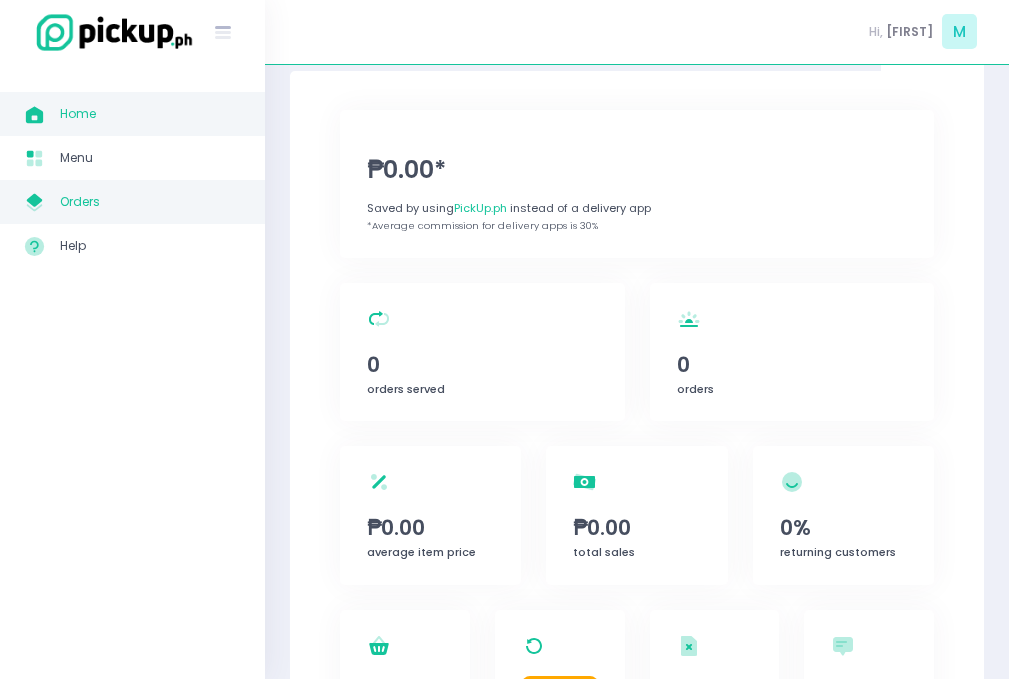 click on "My Store Created with Sketch. Orders" at bounding box center [132, 202] 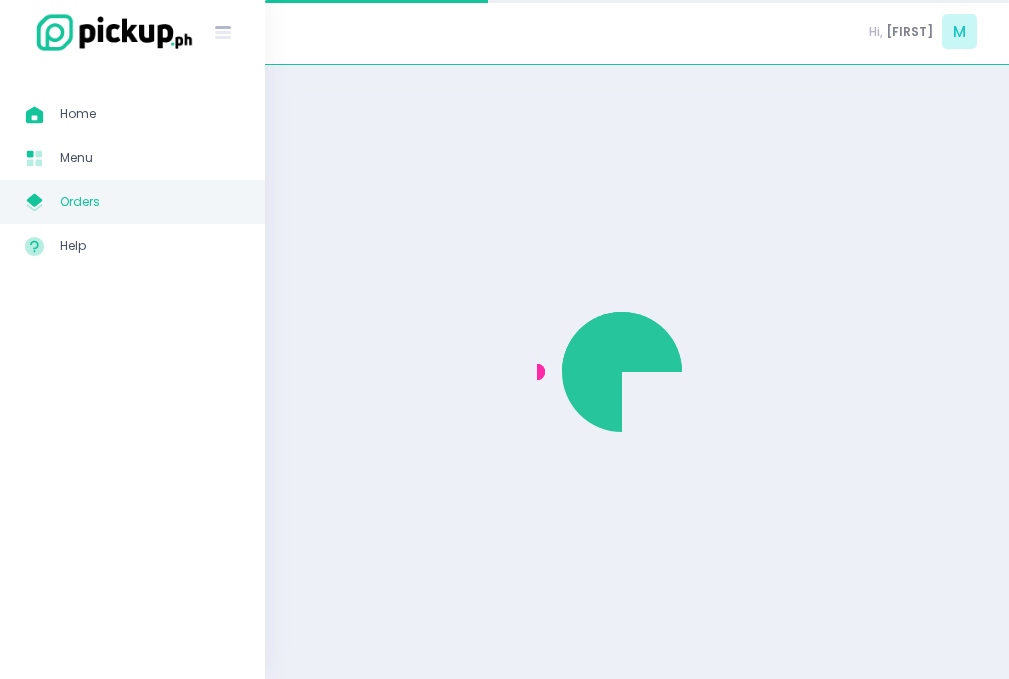 scroll, scrollTop: 0, scrollLeft: 0, axis: both 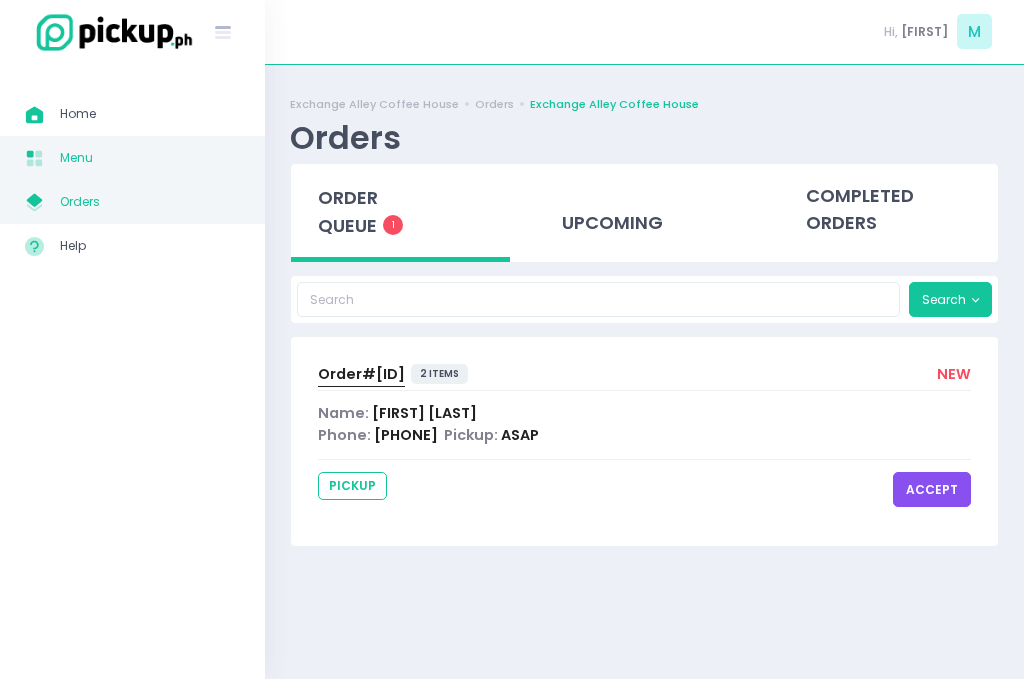click on "Menu Created with Sketch." at bounding box center [42, 158] 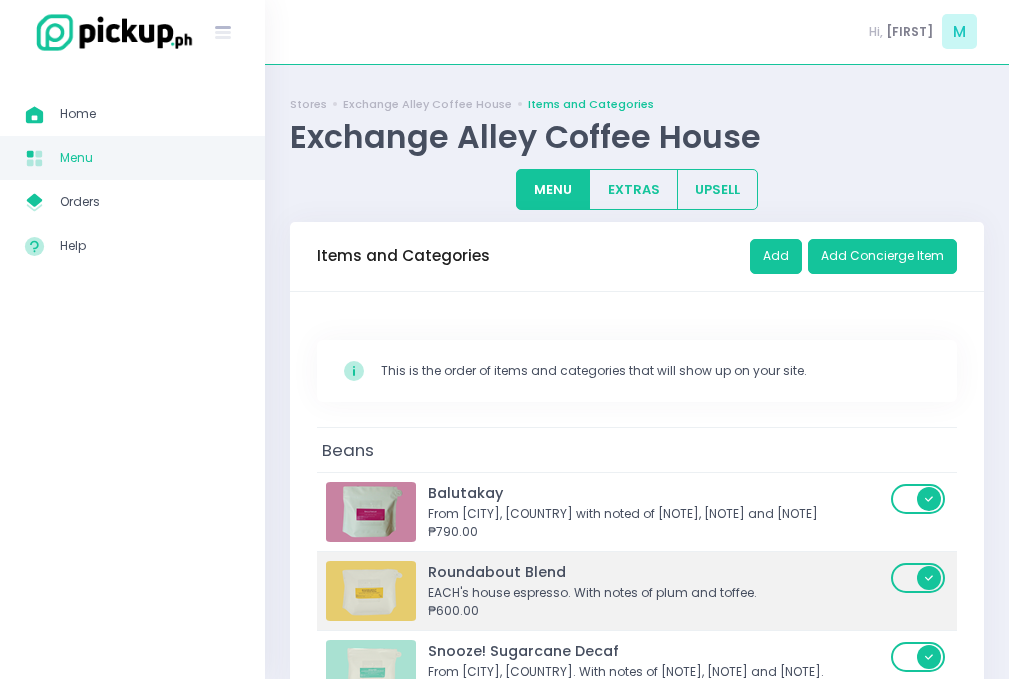 scroll, scrollTop: 200, scrollLeft: 0, axis: vertical 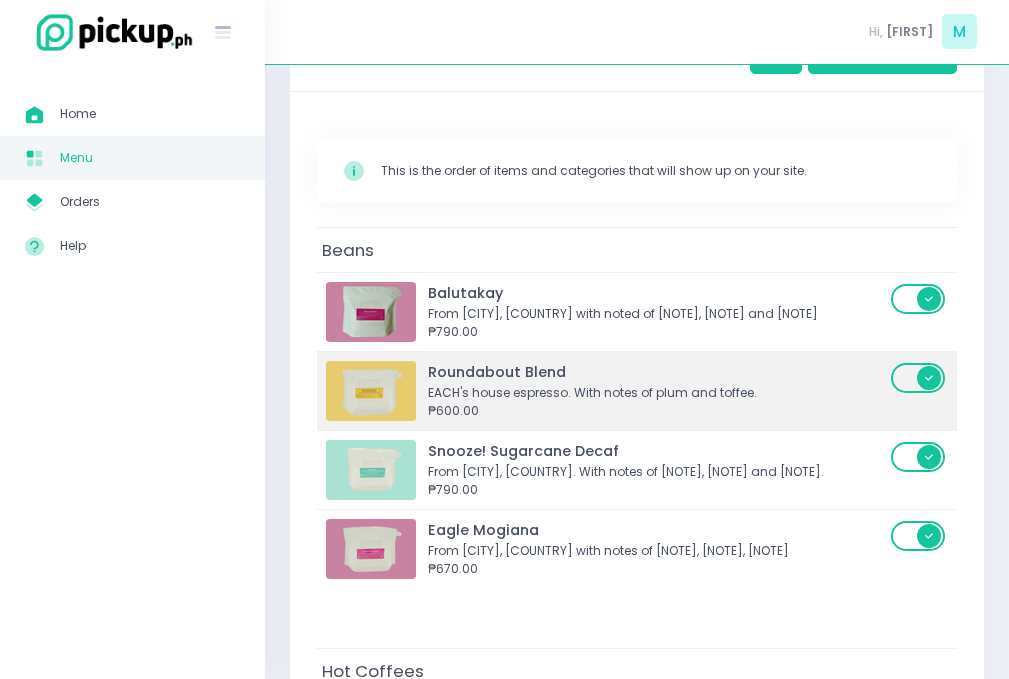 click at bounding box center (919, 378) 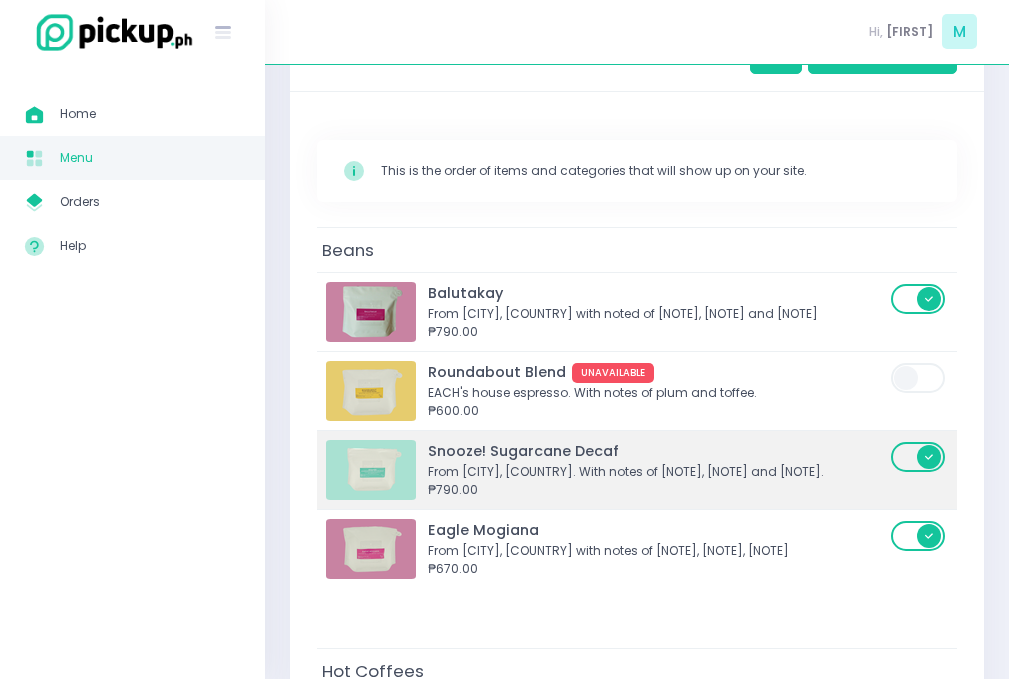 click at bounding box center (919, 457) 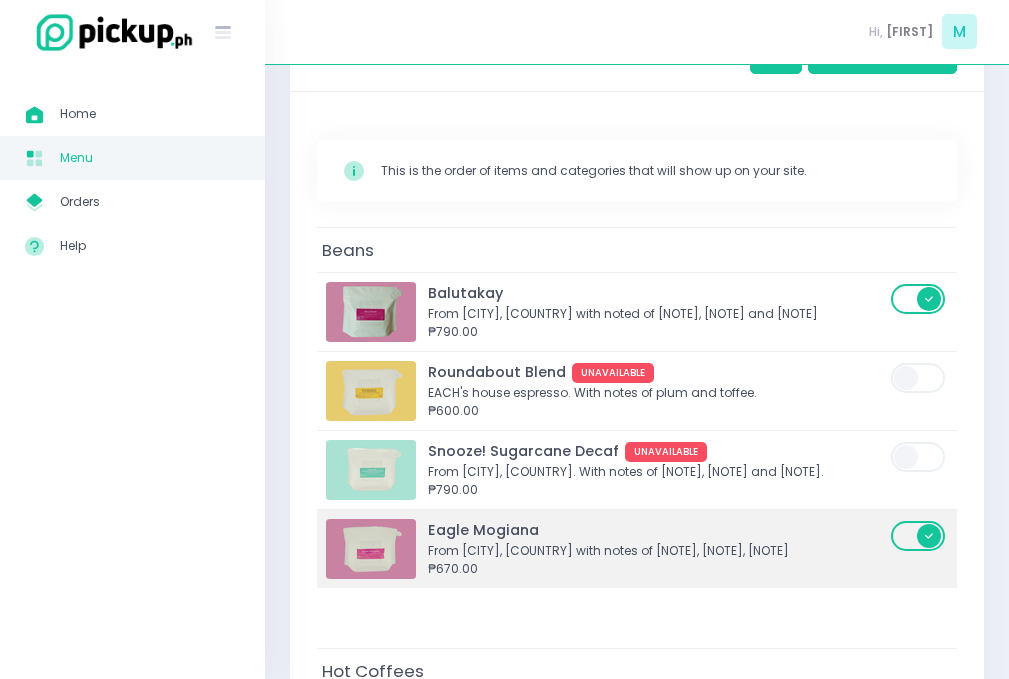 click at bounding box center [919, 536] 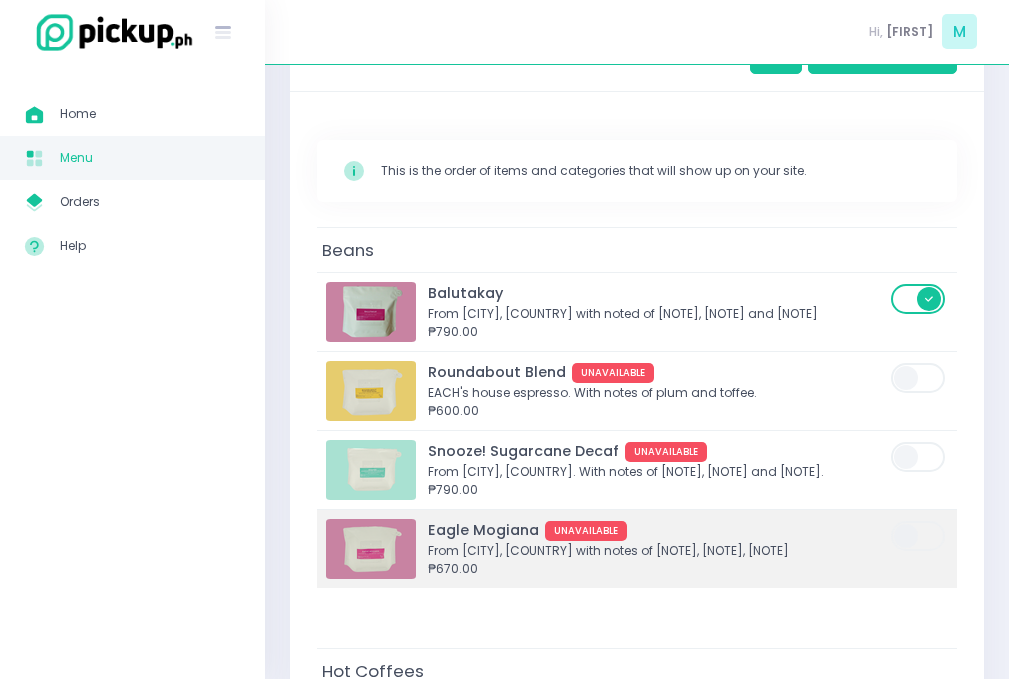 click at bounding box center [919, 536] 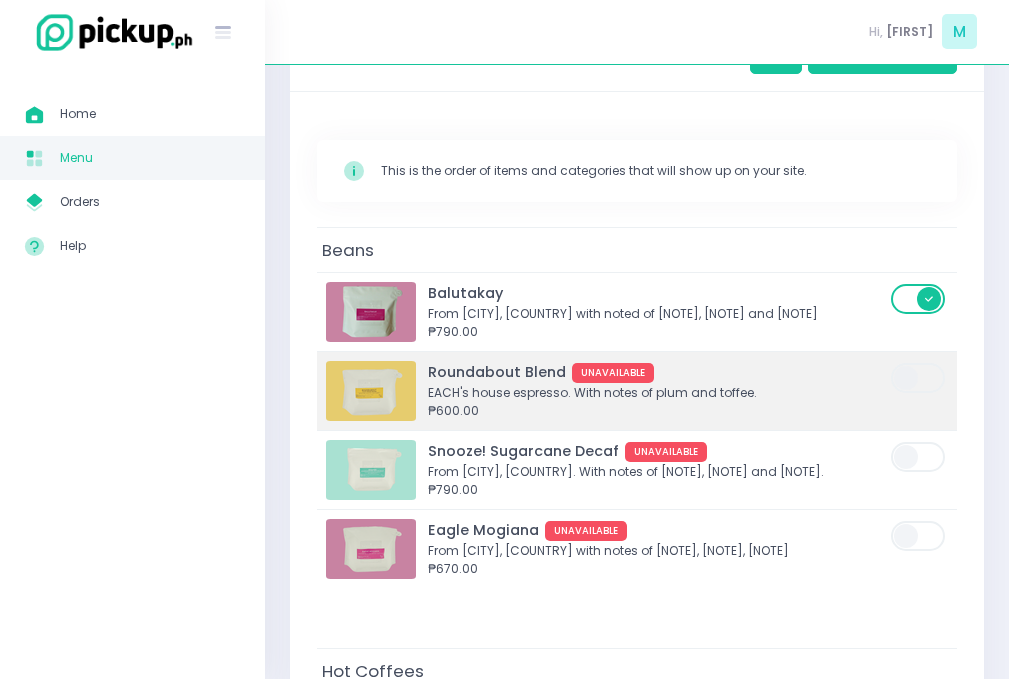 scroll, scrollTop: 300, scrollLeft: 0, axis: vertical 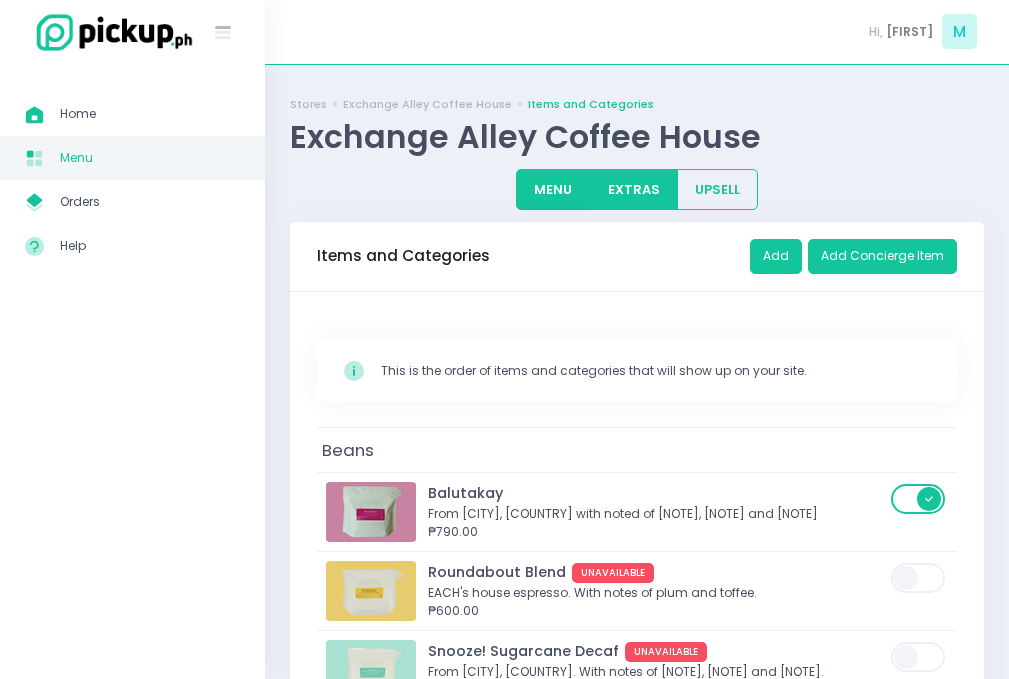 click on "EXTRAS" at bounding box center [633, 189] 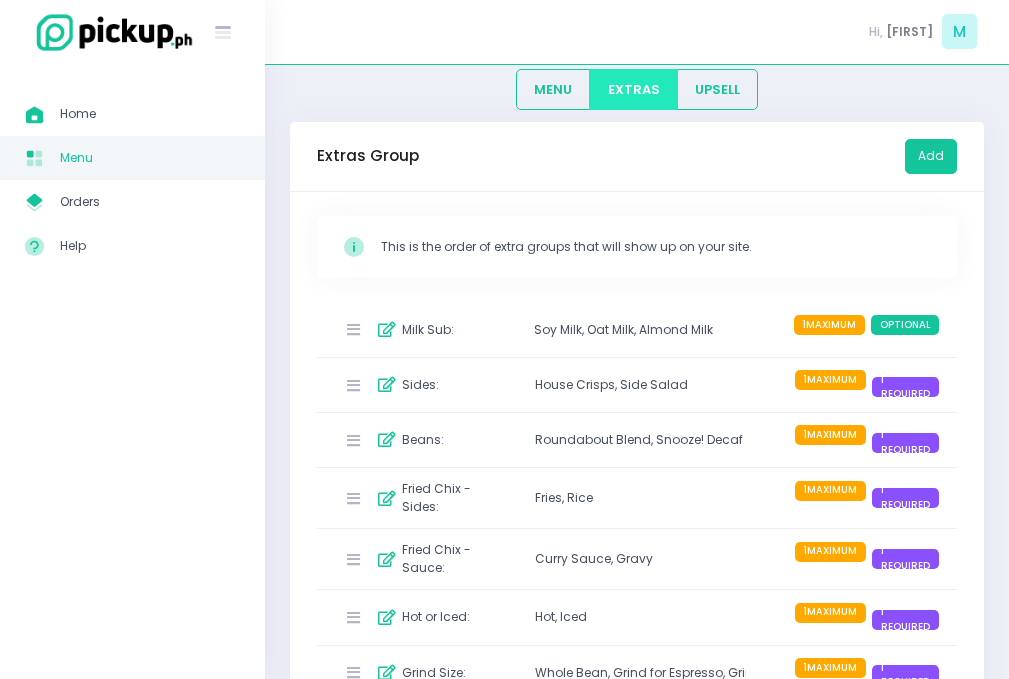 scroll, scrollTop: 226, scrollLeft: 0, axis: vertical 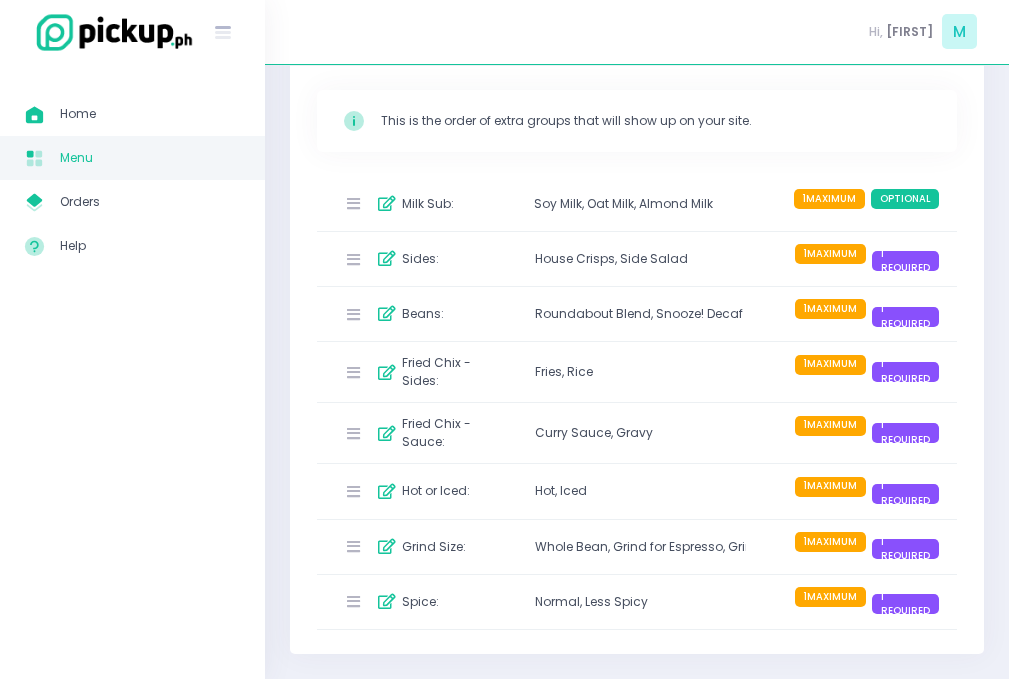 click on "Milk Sub : Soy Milk ,   Oat Milk ,   Almond Milk         1  MAXIMUM  OPTIONAL" at bounding box center (637, 204) 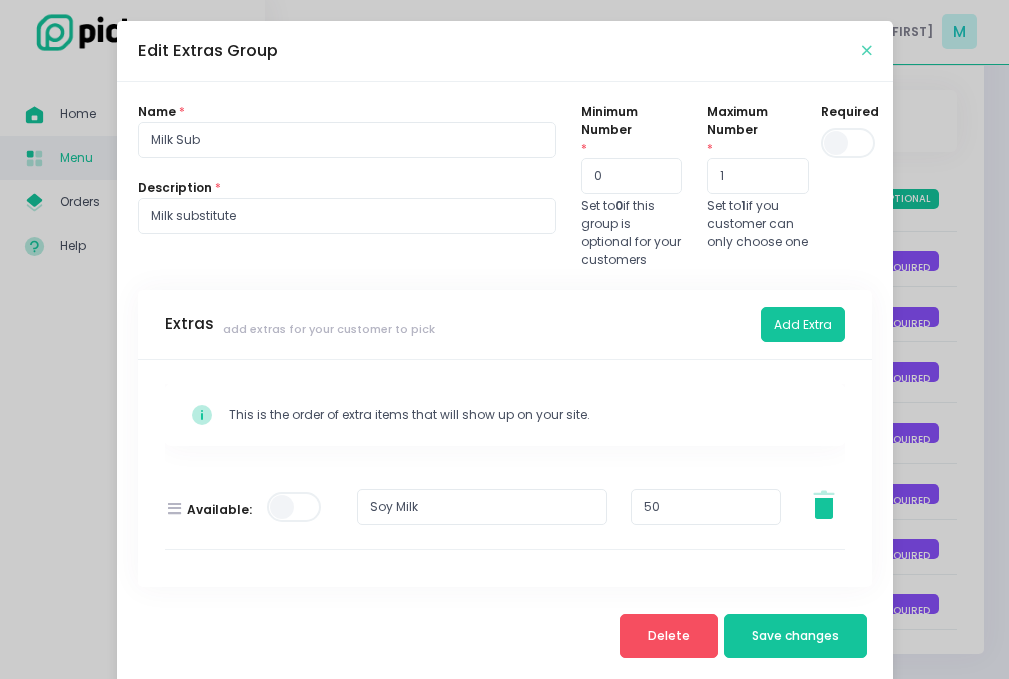 click at bounding box center (867, 50) 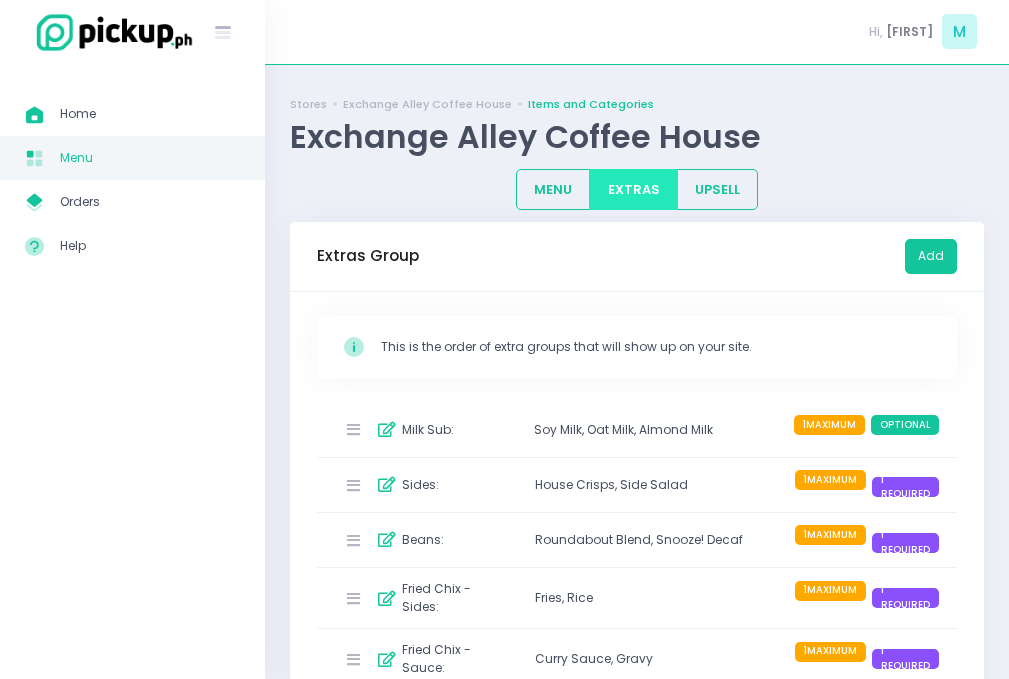 scroll, scrollTop: 100, scrollLeft: 0, axis: vertical 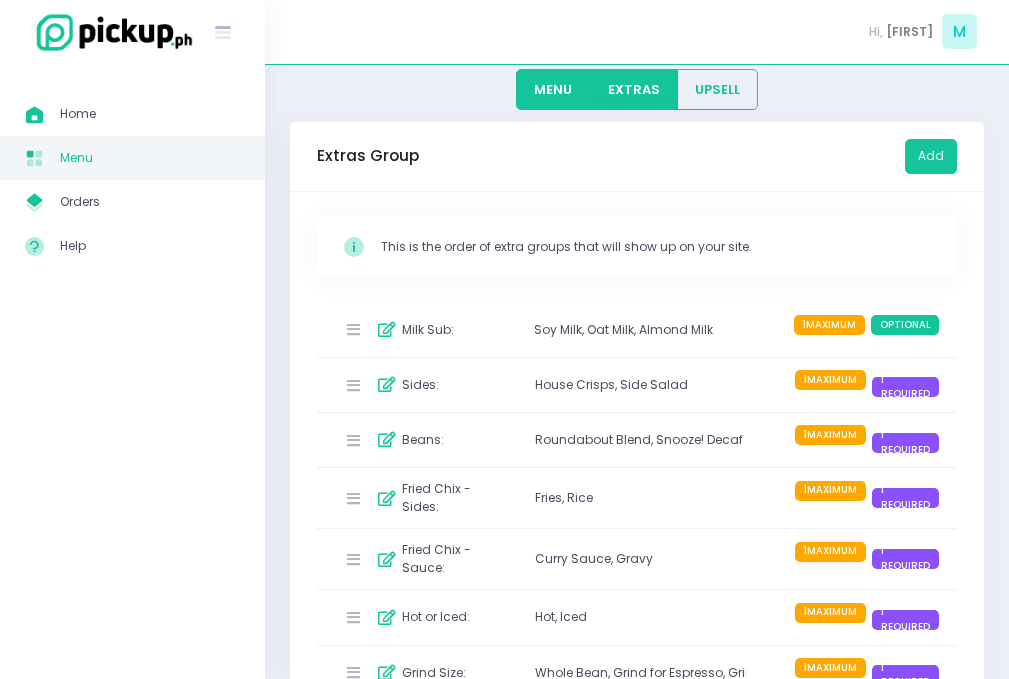 click on "MENU" at bounding box center (553, 89) 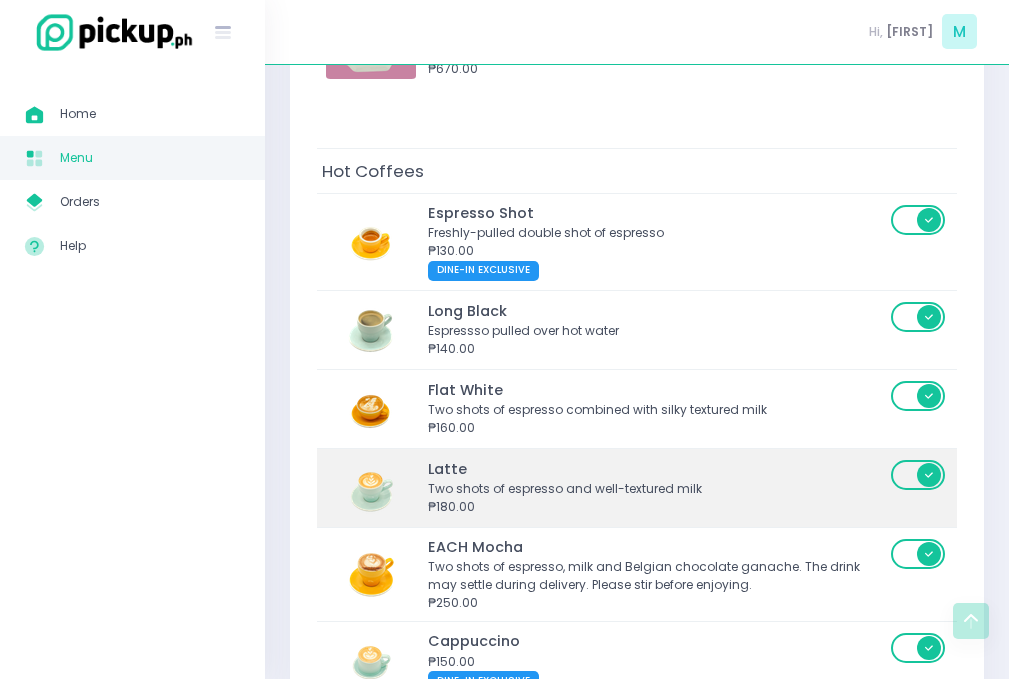 scroll, scrollTop: 900, scrollLeft: 0, axis: vertical 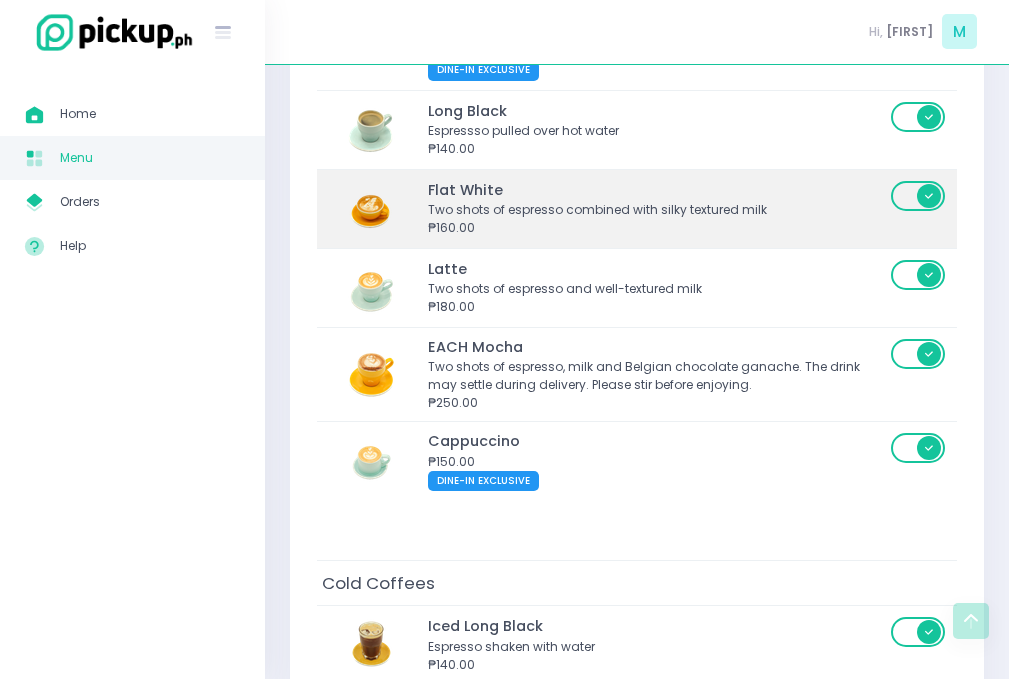 click on "Flat White" at bounding box center [656, 191] 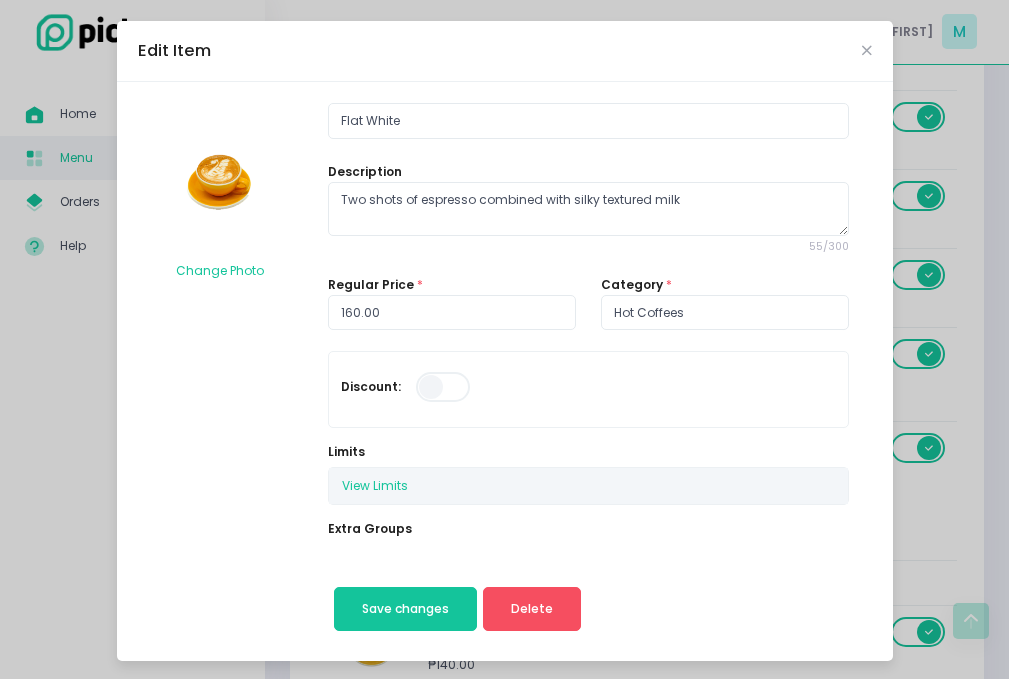 scroll, scrollTop: 200, scrollLeft: 0, axis: vertical 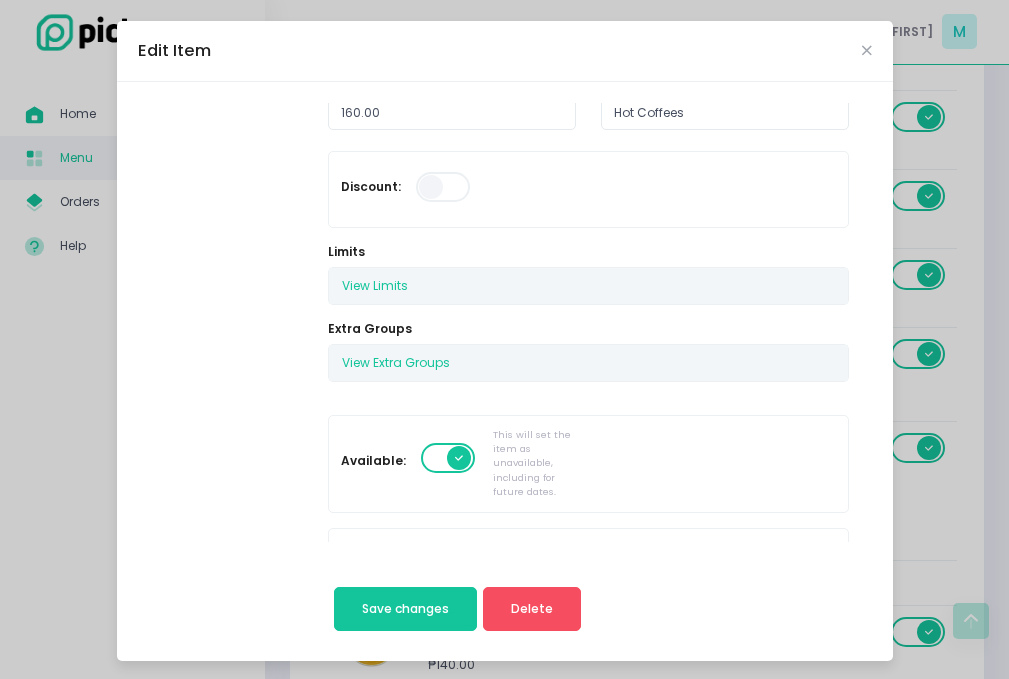 click at bounding box center [449, 458] 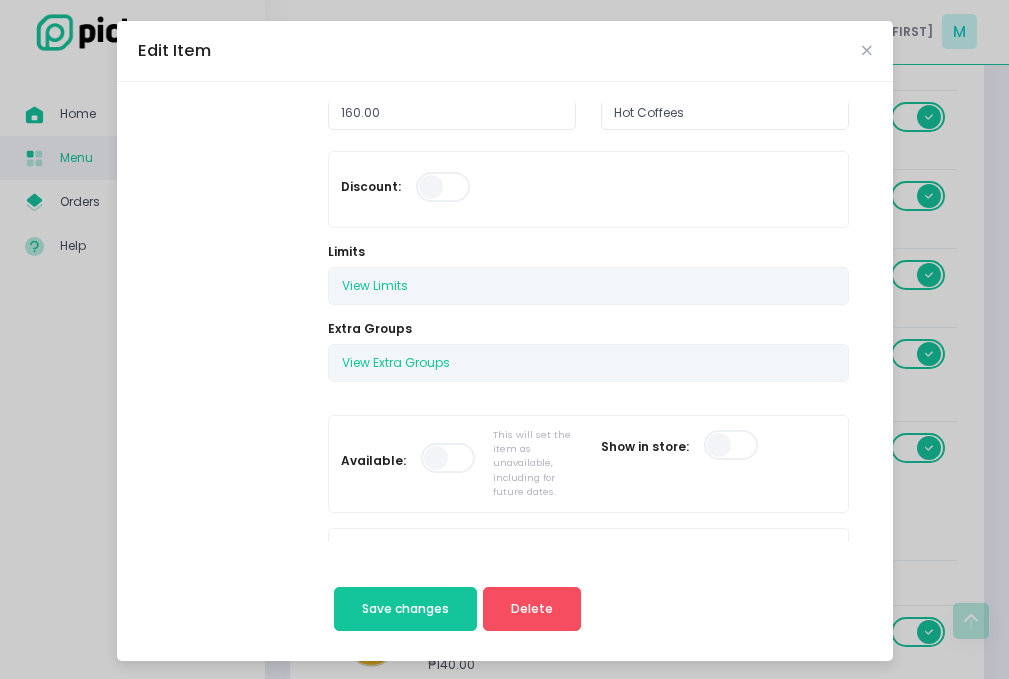 scroll, scrollTop: 0, scrollLeft: 0, axis: both 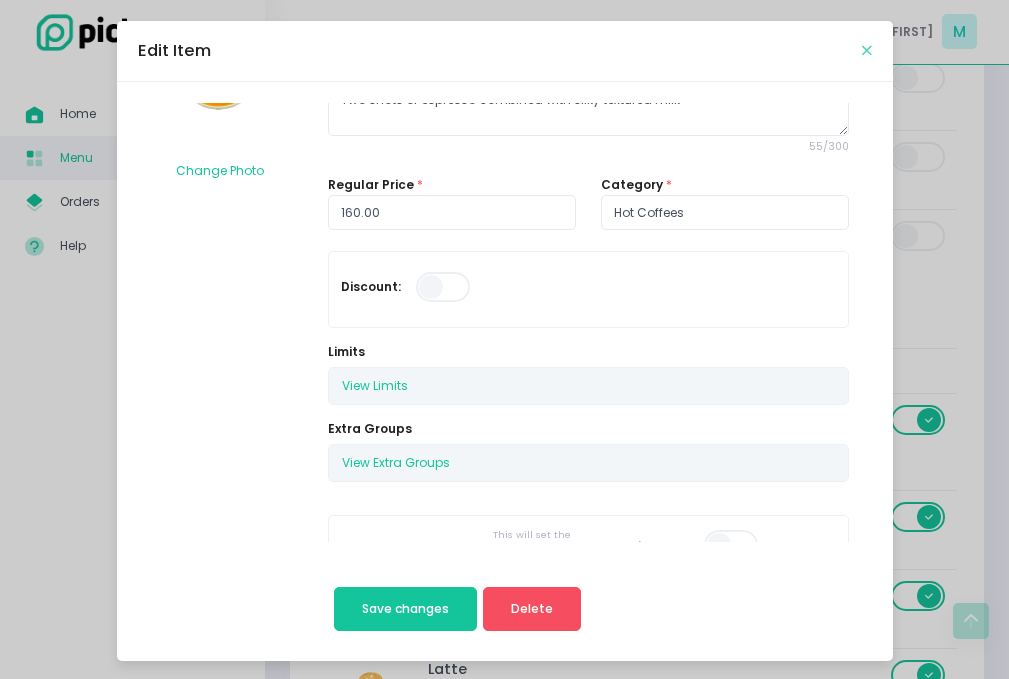 click at bounding box center (867, 50) 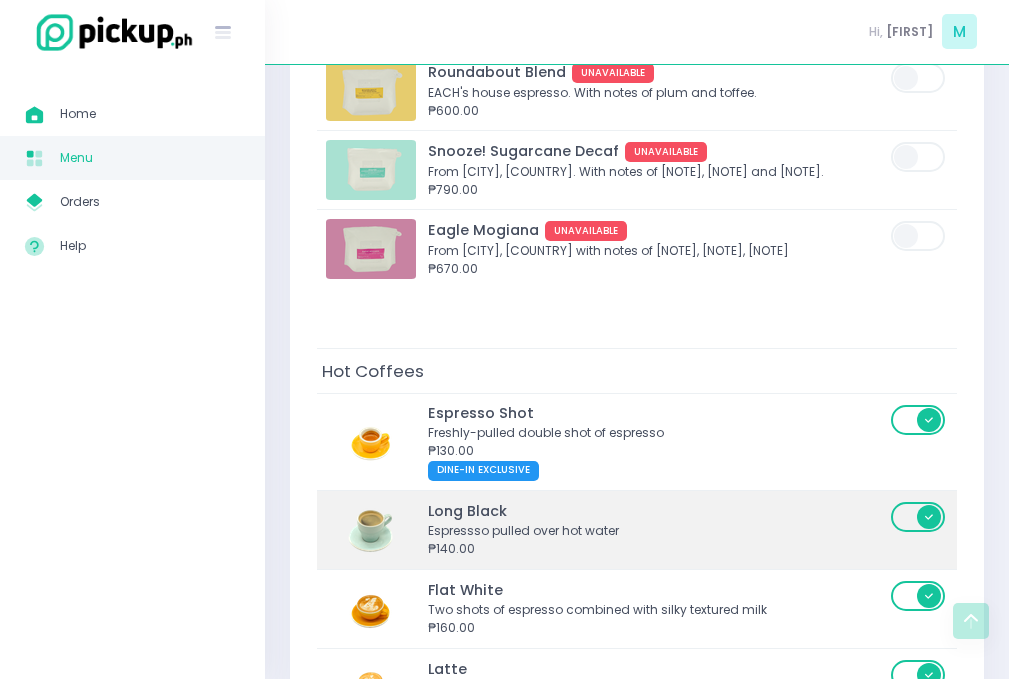 scroll, scrollTop: 700, scrollLeft: 0, axis: vertical 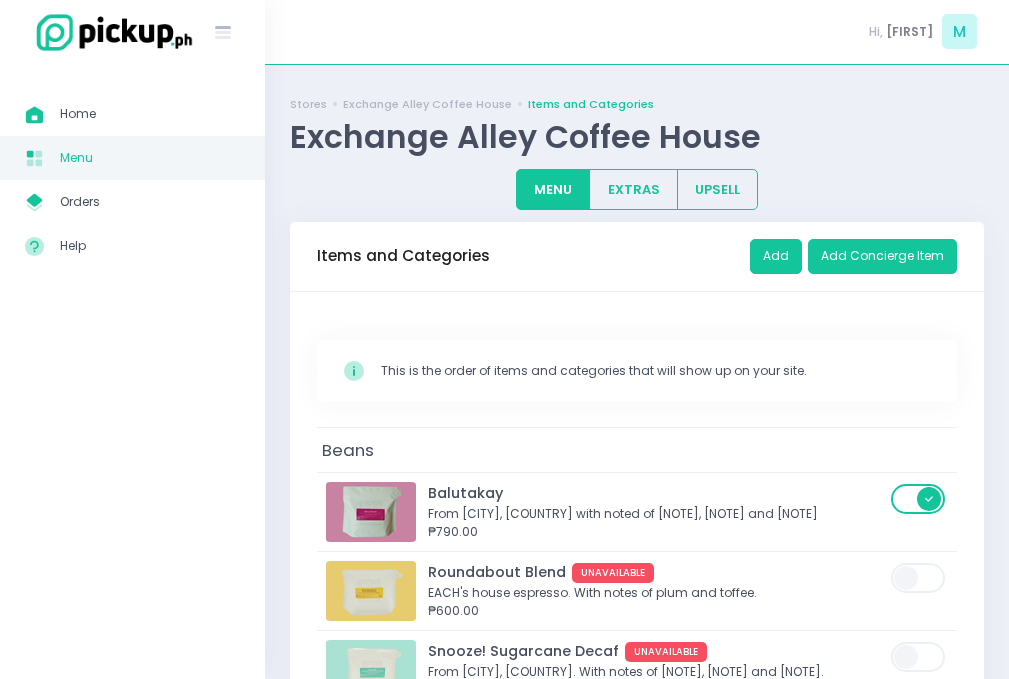 click on "Espresso Shot Freshly-pulled double shot of espresso ₱130.00 DINE-IN EXCLUSIVE Long Black Espressso pulled over hot water ₱140.00 Flat White Two shots of espresso combined with silky textured milk ₱160.00 Latte Two shots of espresso and well-textured milk ₱180.00" at bounding box center [637, 3010] 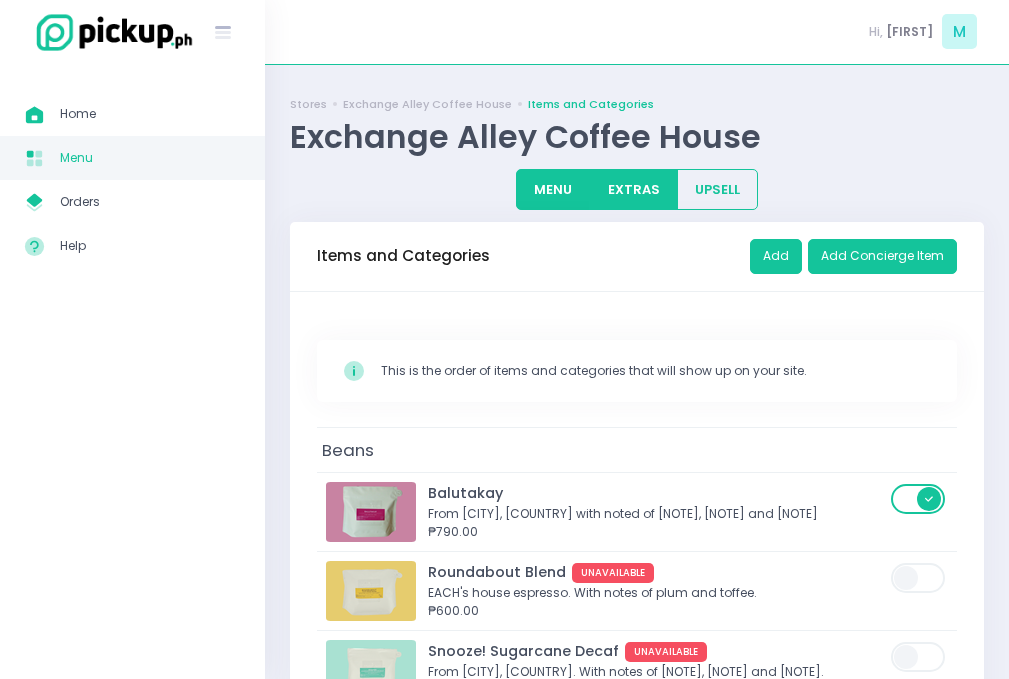 click on "EXTRAS" at bounding box center [633, 189] 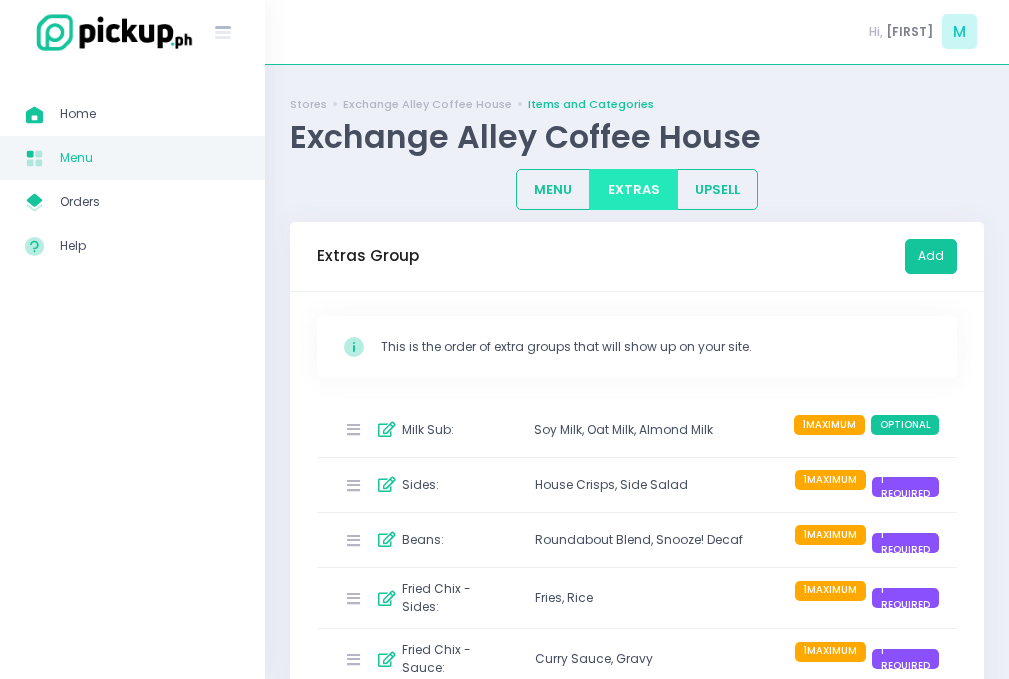 click on "Soy Milk ," at bounding box center (560, 430) 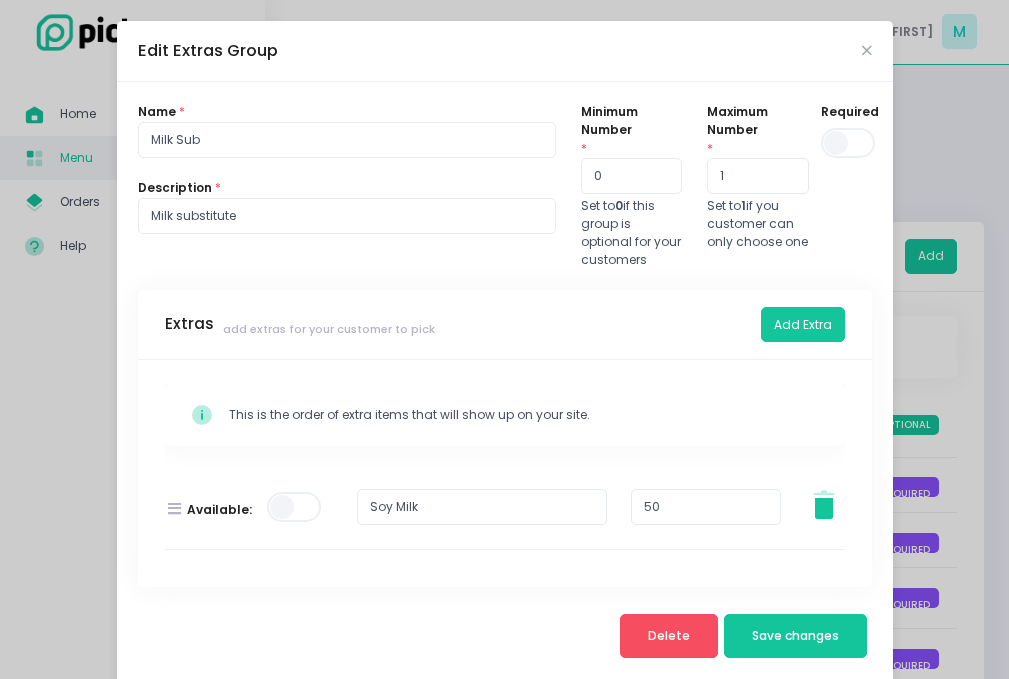scroll, scrollTop: 144, scrollLeft: 0, axis: vertical 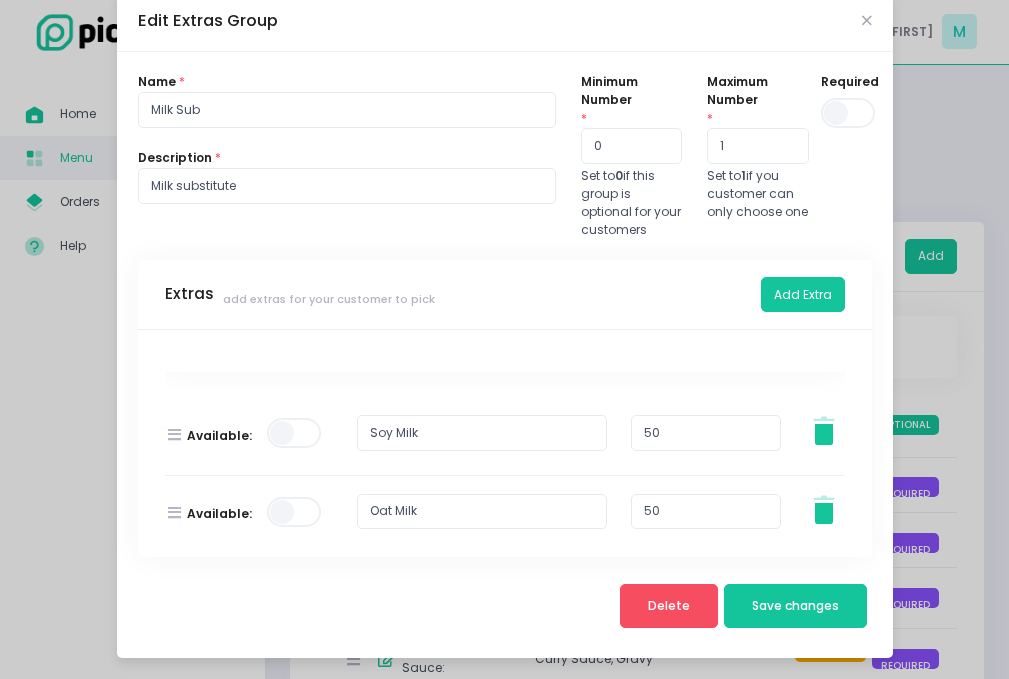 click on "Available:" at bounding box center [246, 436] 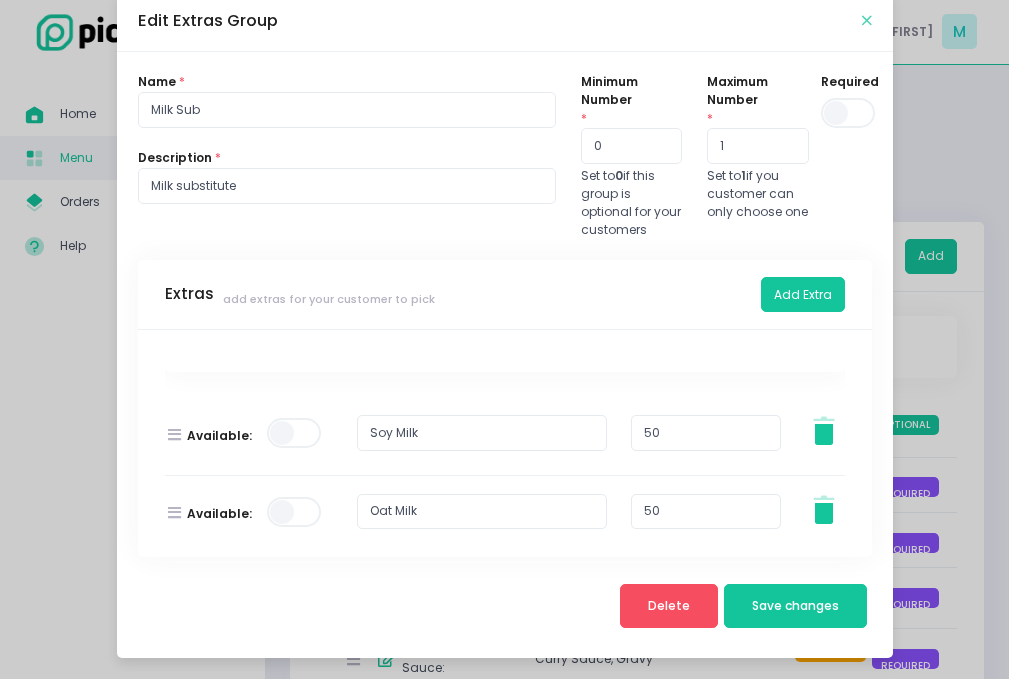 drag, startPoint x: 849, startPoint y: 10, endPoint x: 858, endPoint y: 19, distance: 12.727922 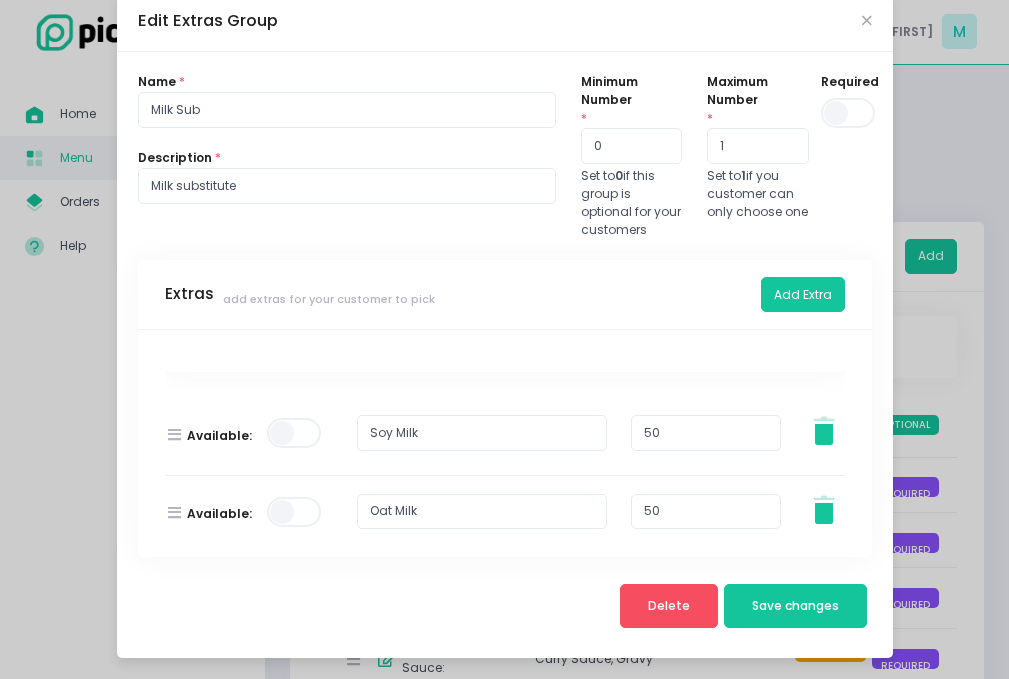click on "Edit Extras Group" at bounding box center [505, 21] 